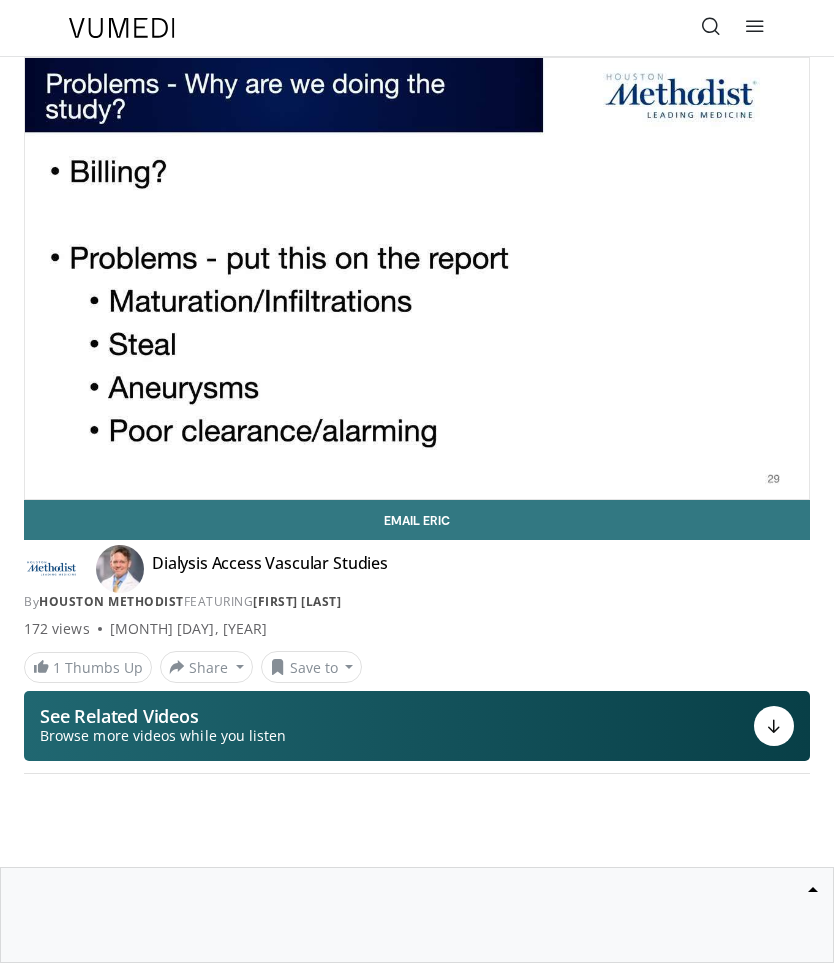 scroll, scrollTop: 0, scrollLeft: 0, axis: both 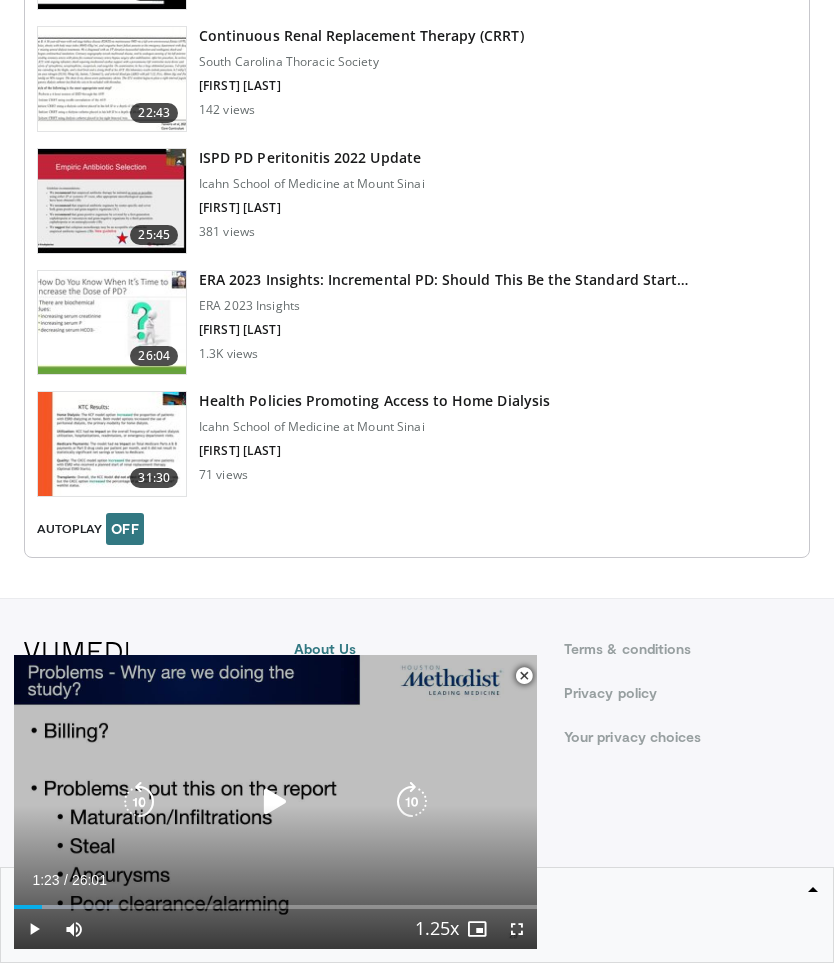 click at bounding box center (275, 802) 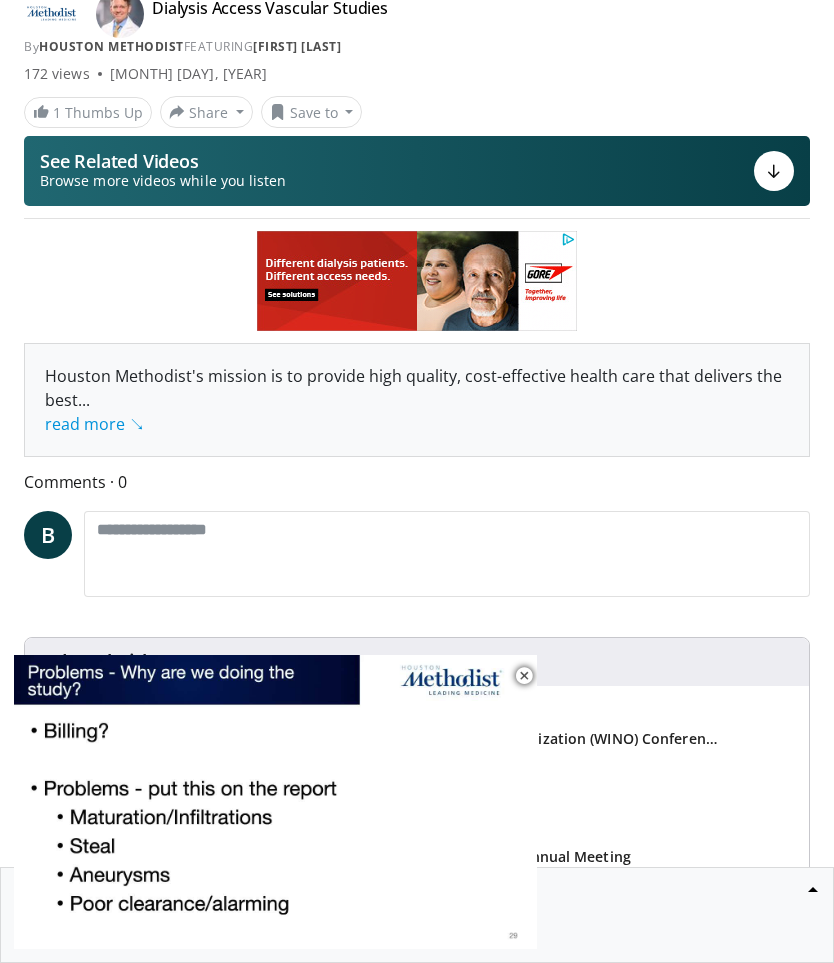 scroll, scrollTop: 0, scrollLeft: 0, axis: both 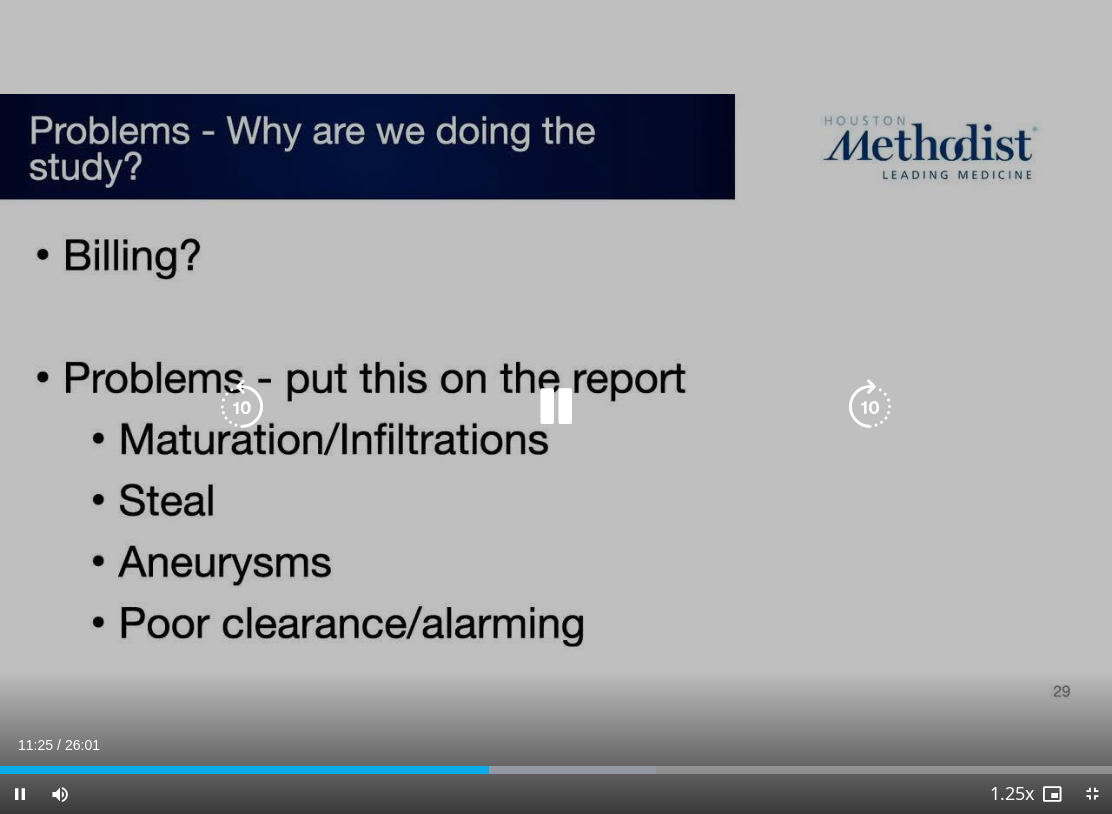 click at bounding box center (556, 407) 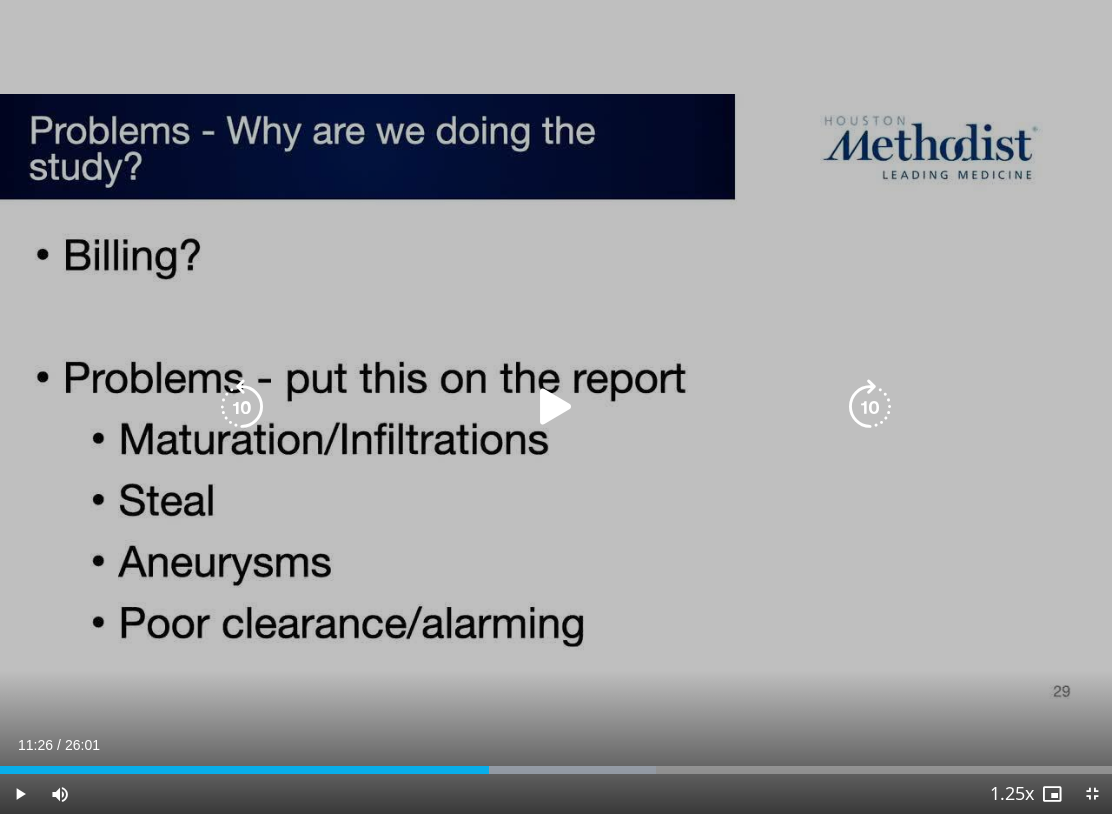 click at bounding box center (556, 407) 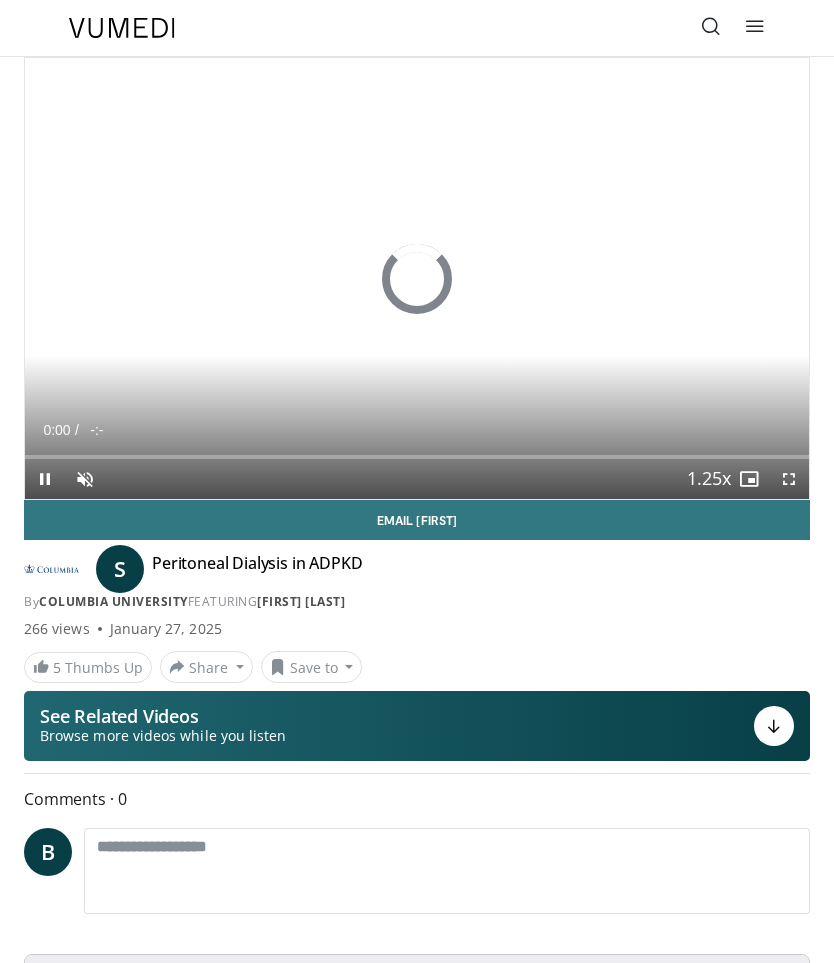 scroll, scrollTop: 0, scrollLeft: 0, axis: both 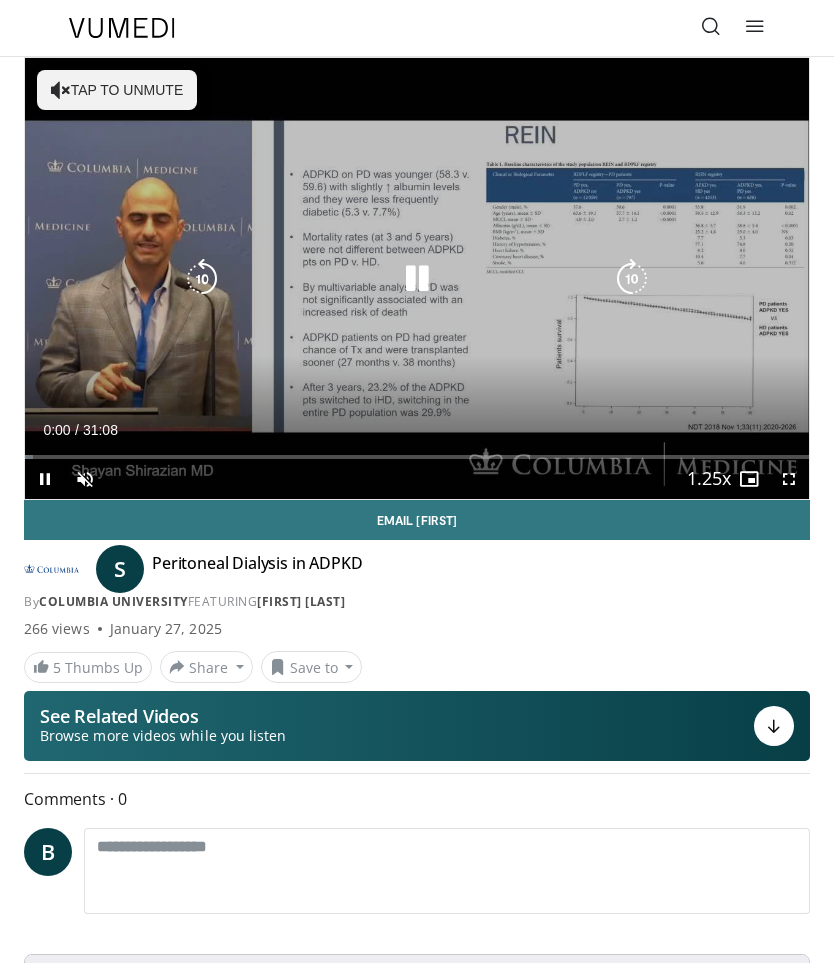 click at bounding box center [417, 279] 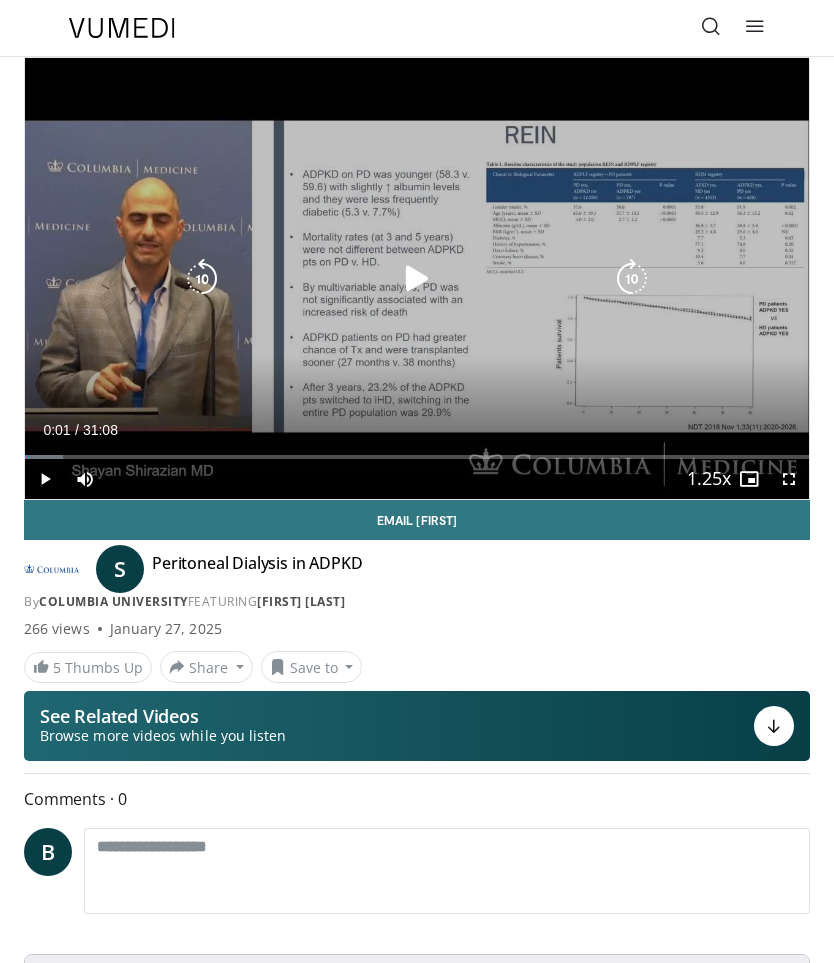 click on "10 seconds
Tap to unmute" at bounding box center [417, 278] 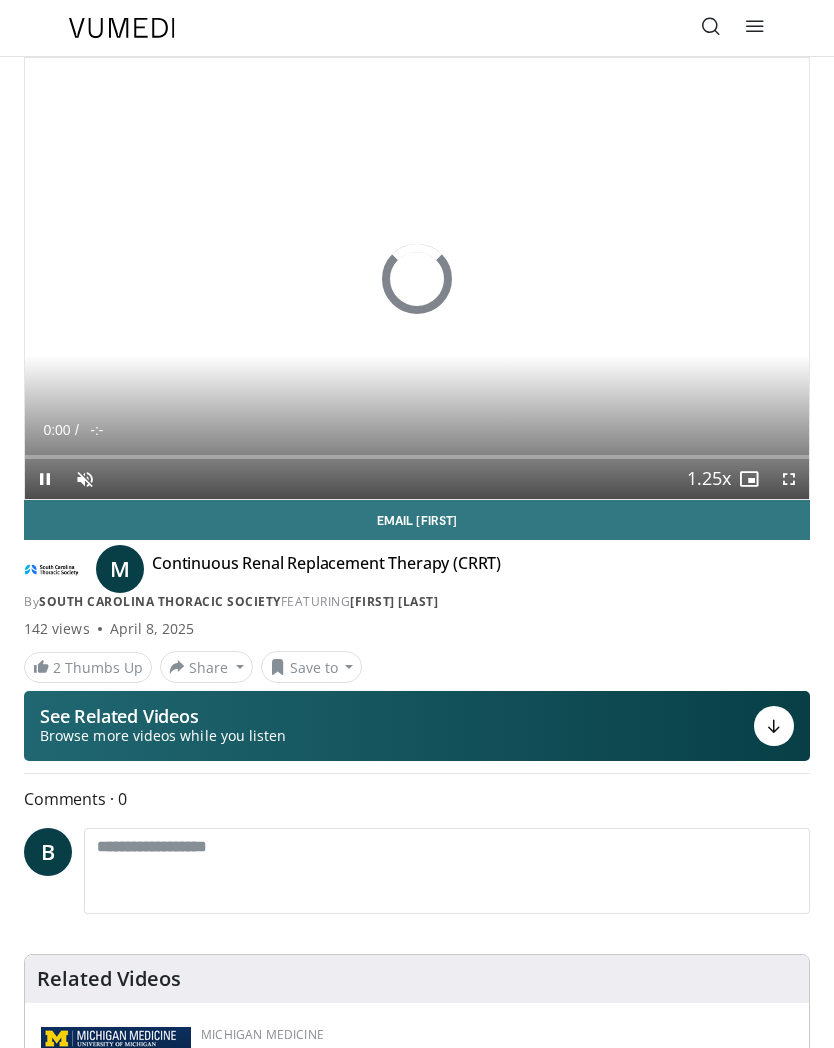 scroll, scrollTop: 0, scrollLeft: 0, axis: both 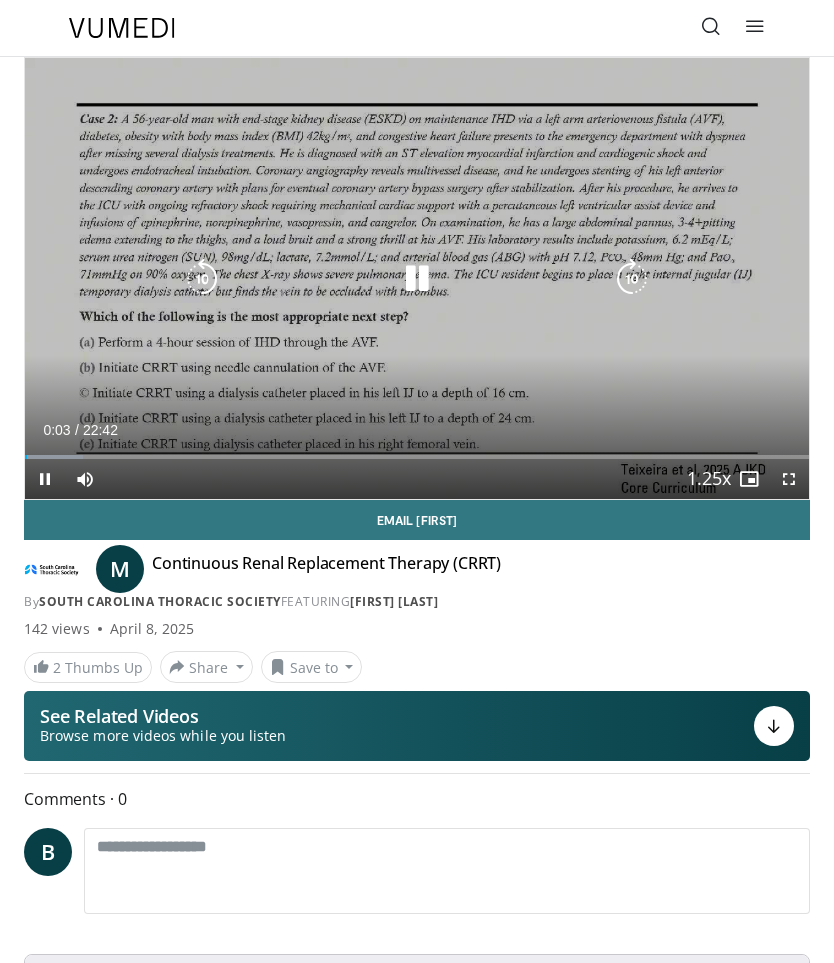 click on "10 seconds
Tap to unmute" at bounding box center [417, 278] 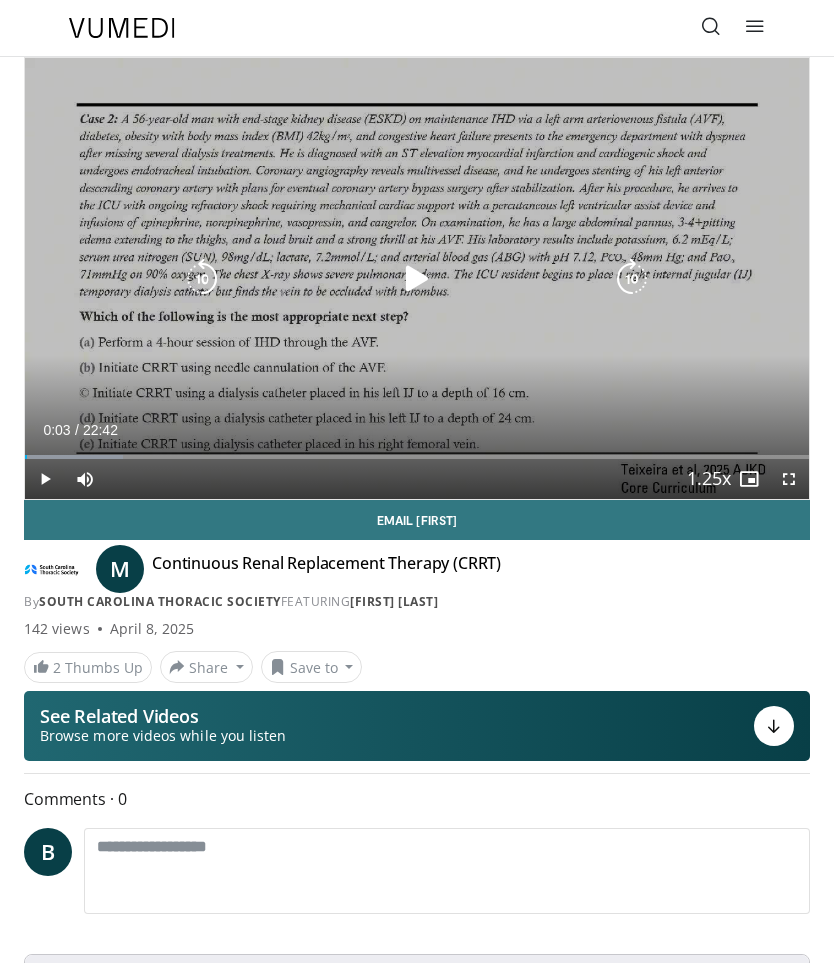 click at bounding box center [417, 279] 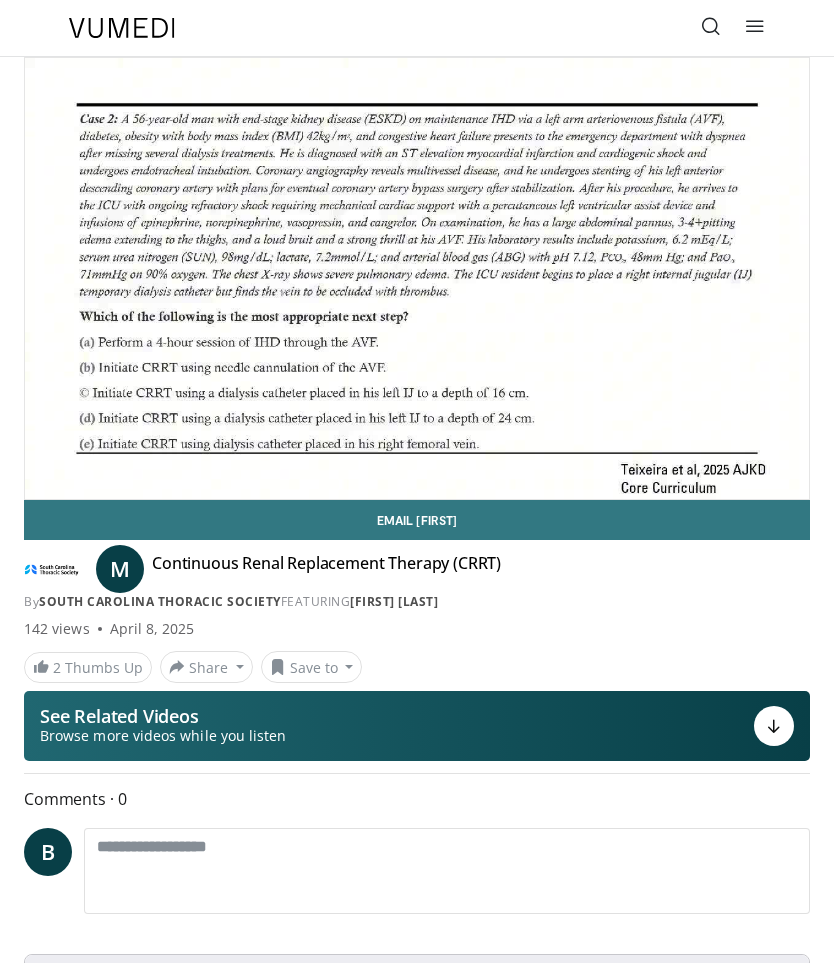 click at bounding box center (417, 279) 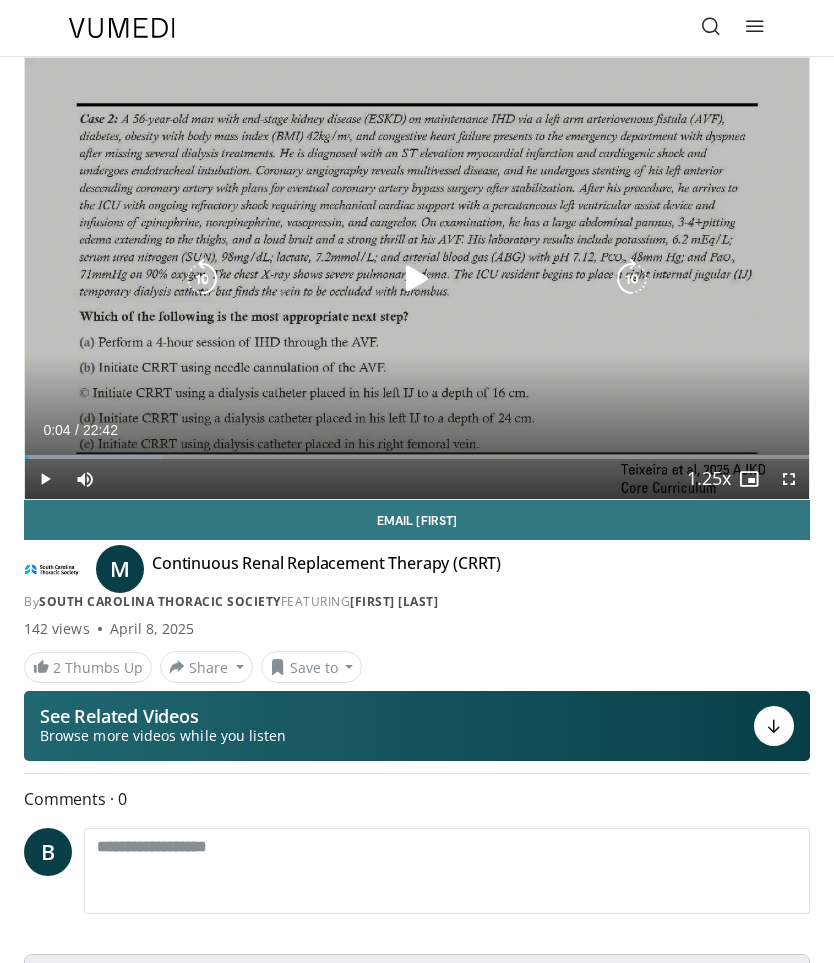click at bounding box center (417, 279) 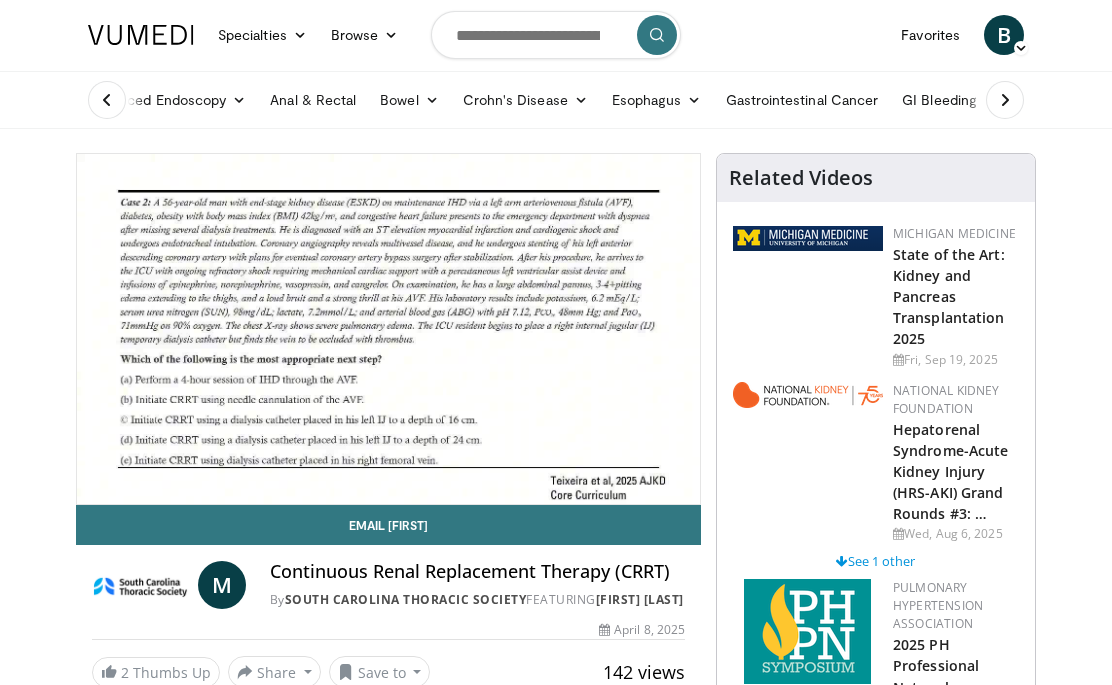 scroll, scrollTop: 0, scrollLeft: 0, axis: both 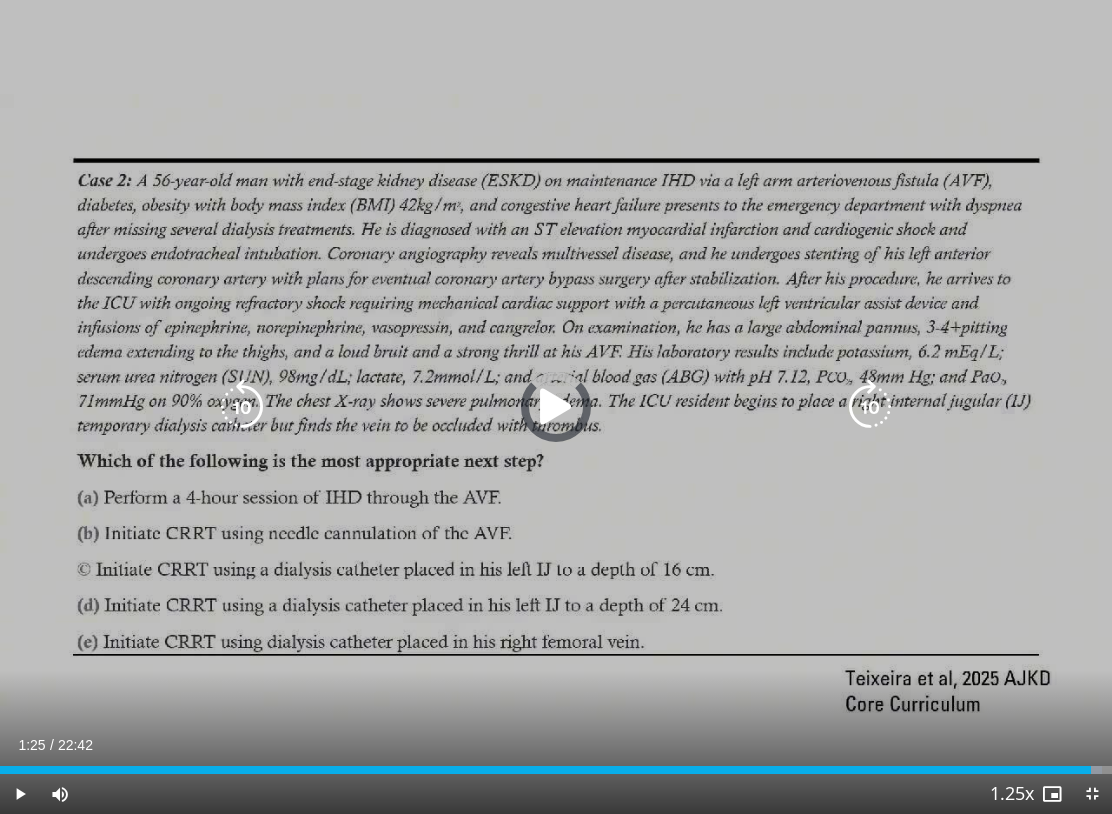 click on "Loaded :  99.06%" at bounding box center [556, 764] 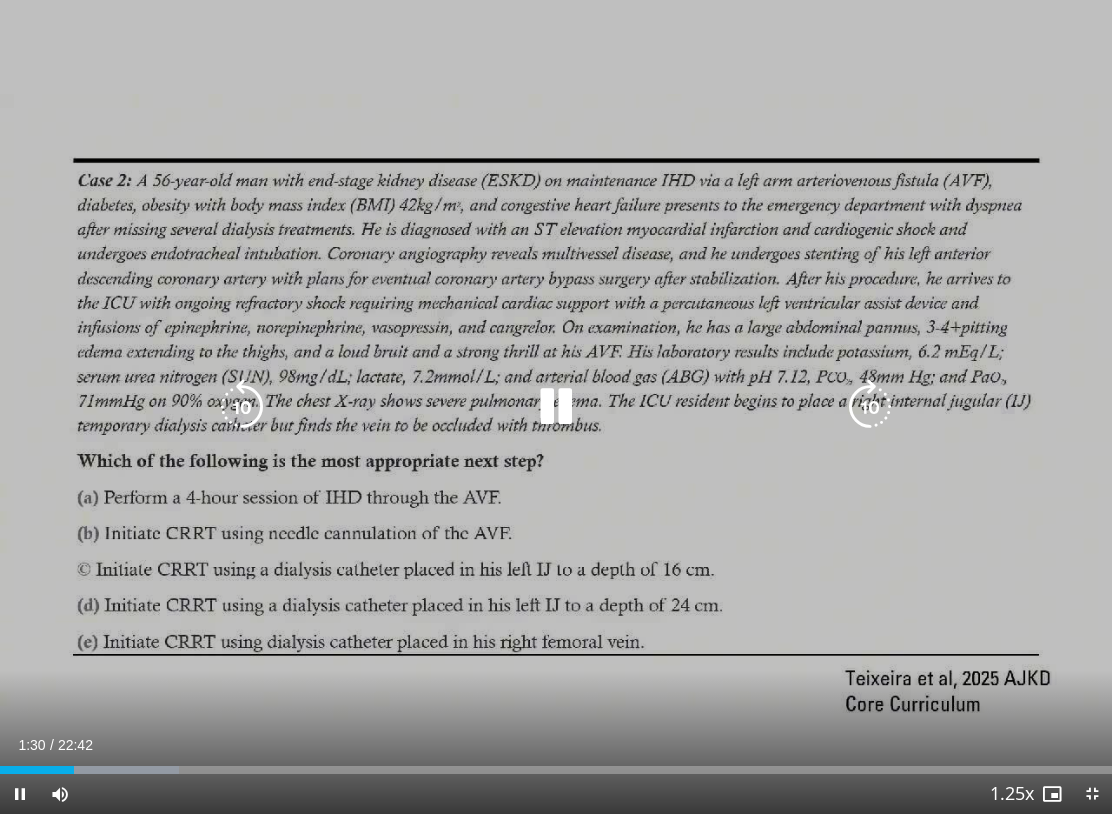 click at bounding box center [242, 407] 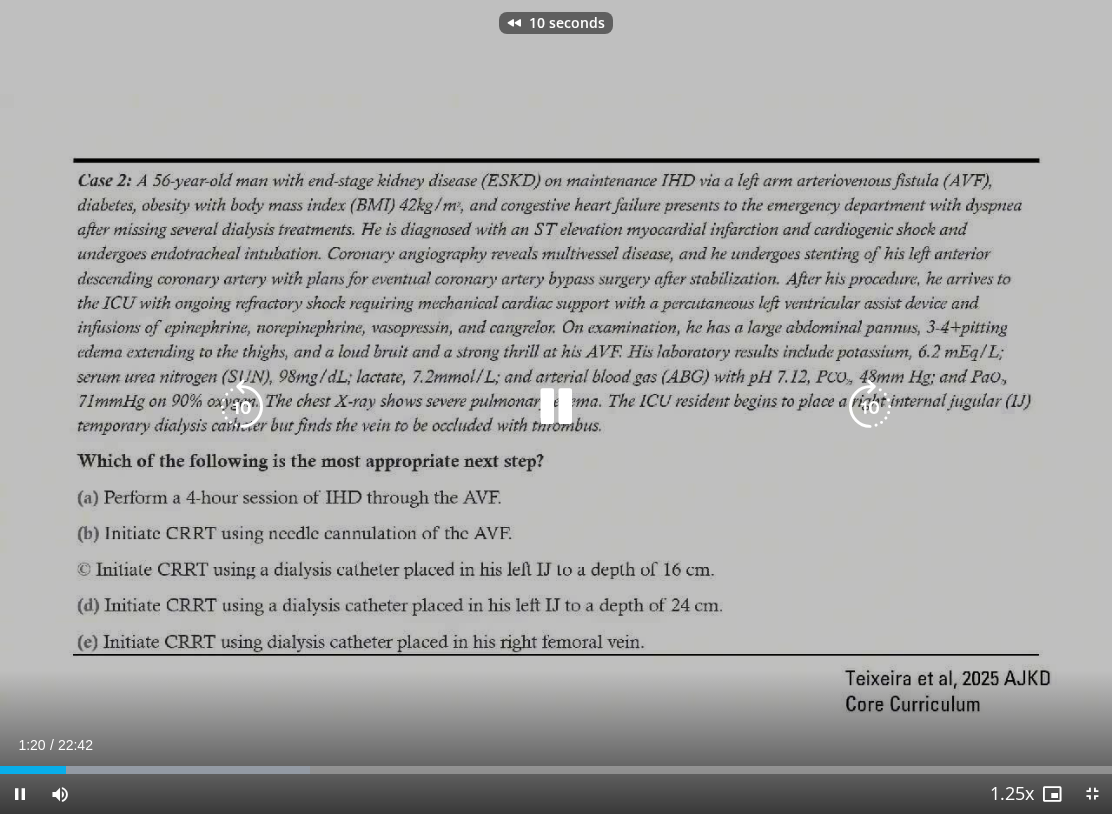 click at bounding box center (242, 407) 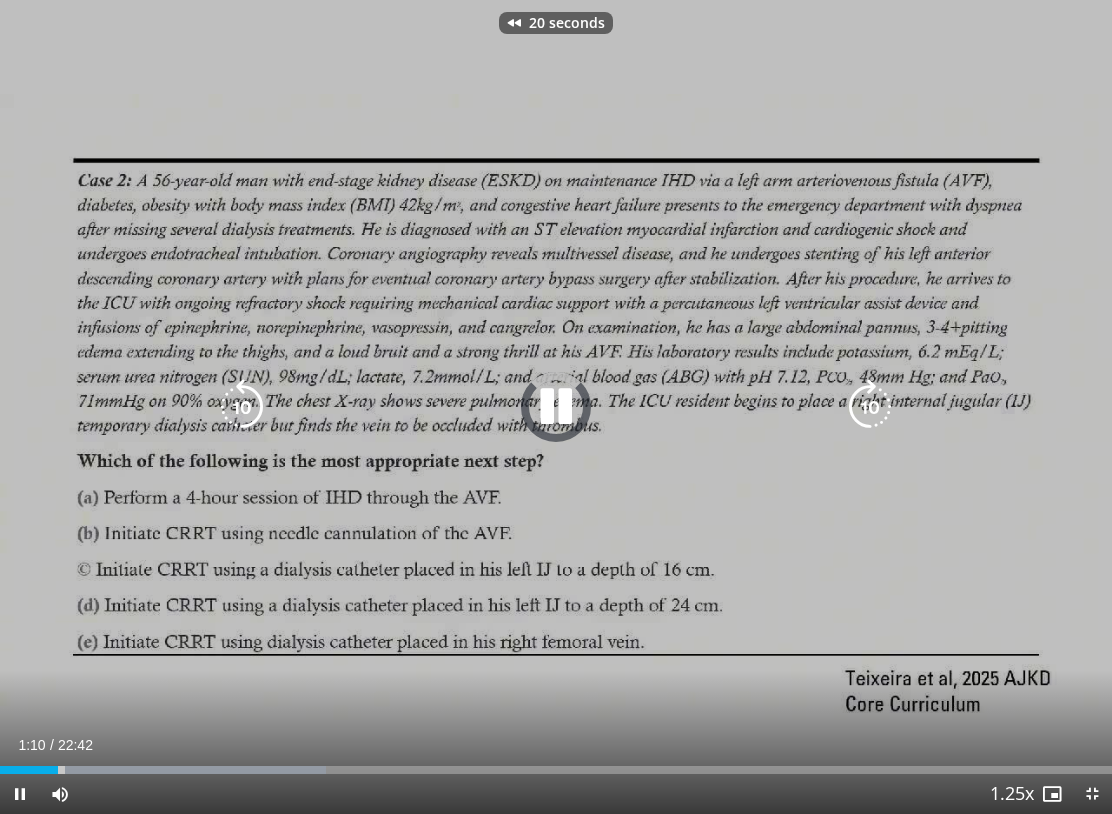 click at bounding box center (242, 407) 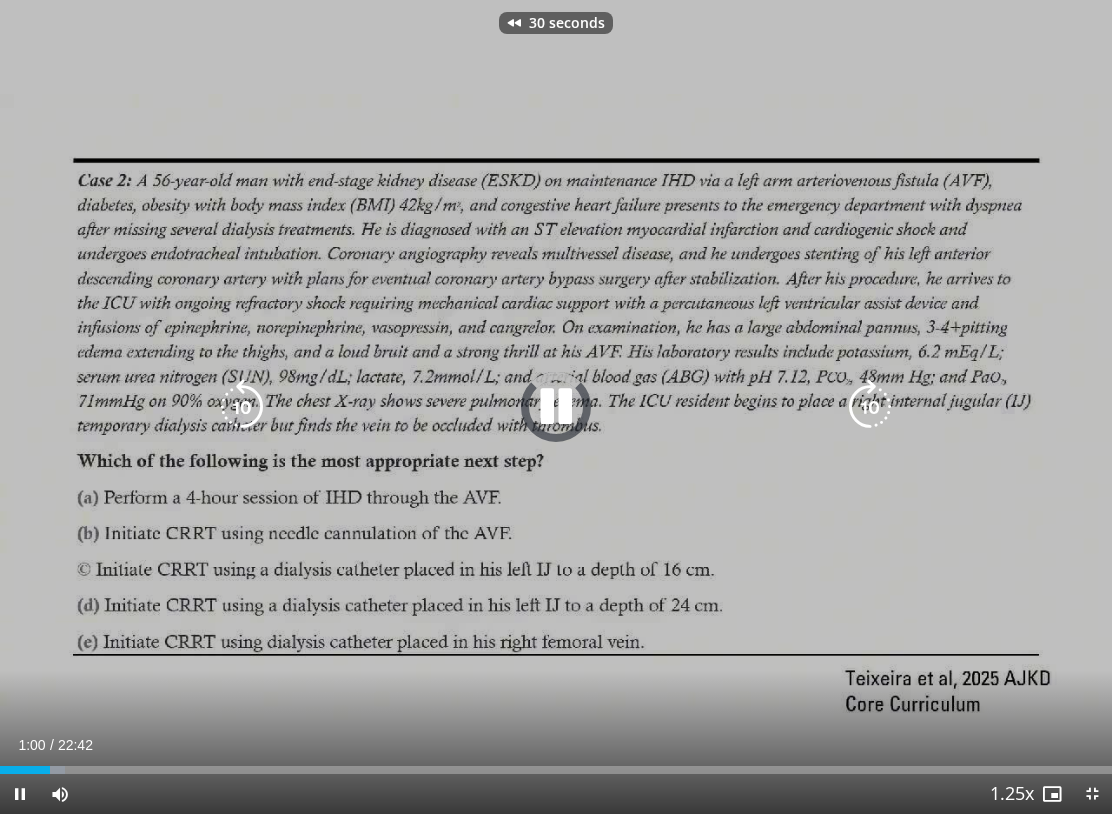 click at bounding box center [242, 407] 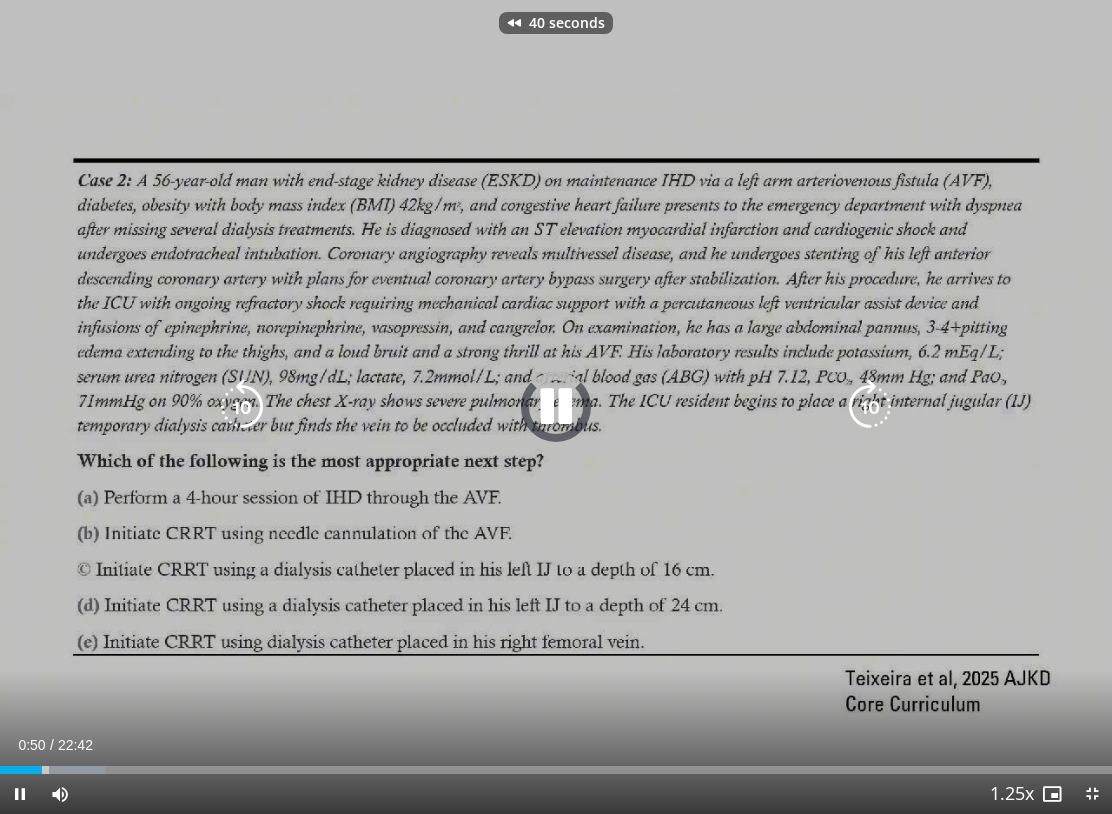 click at bounding box center (242, 407) 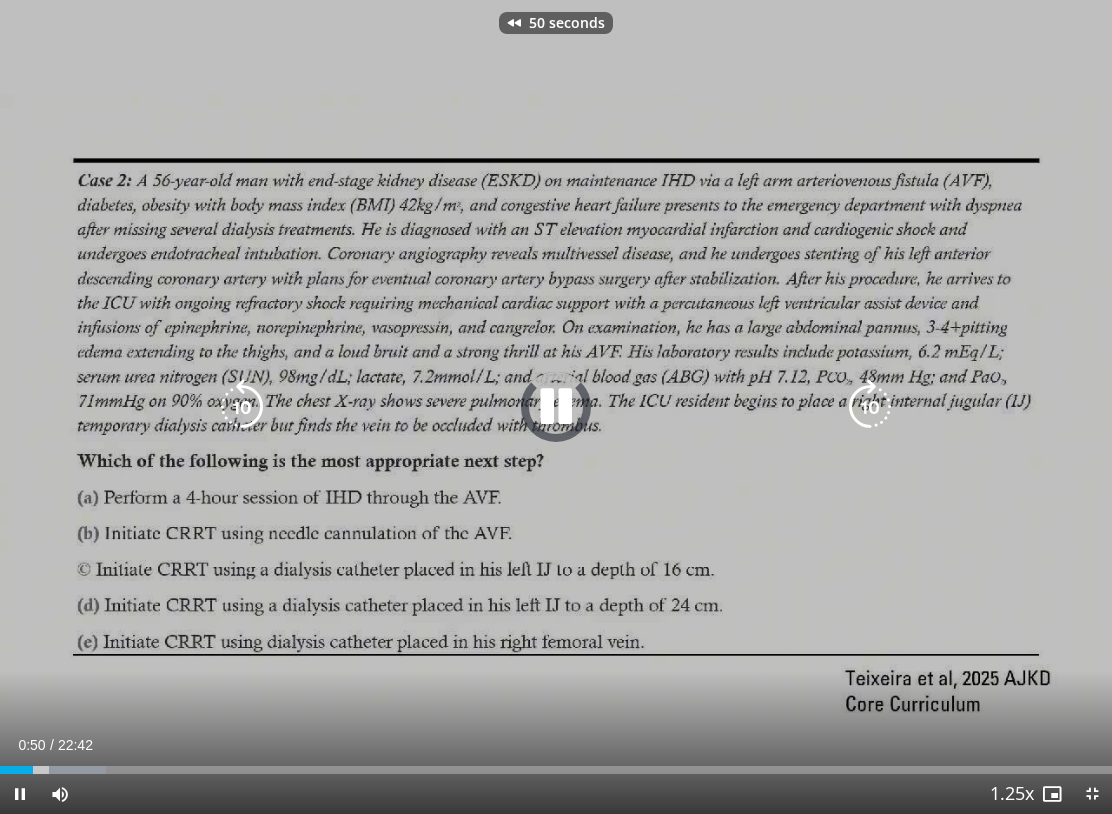 click at bounding box center [242, 407] 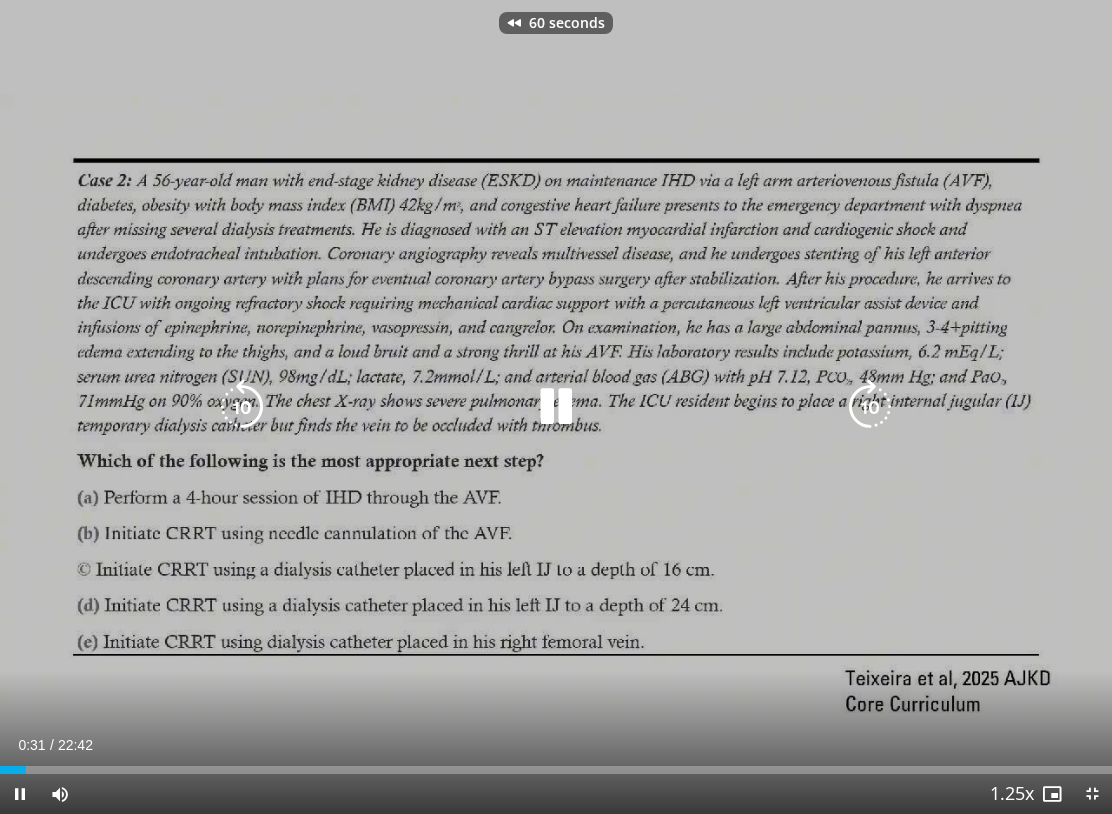 click at bounding box center (870, 407) 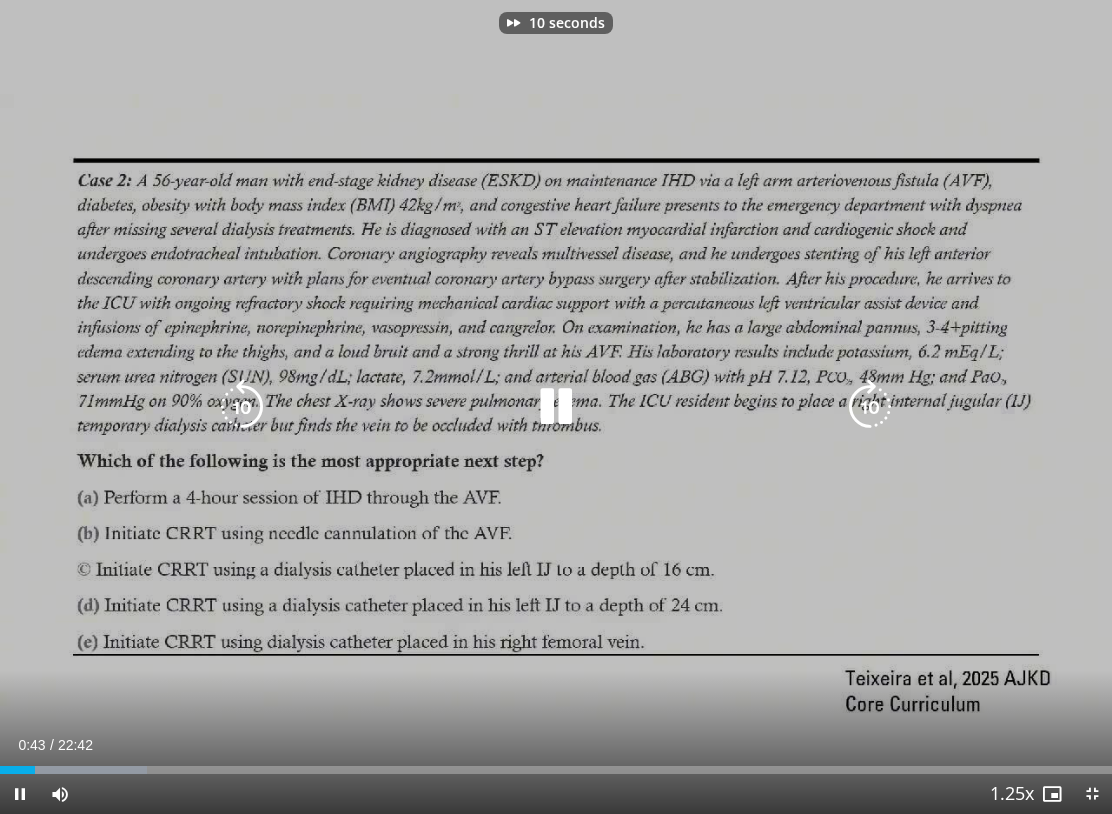 click at bounding box center (870, 407) 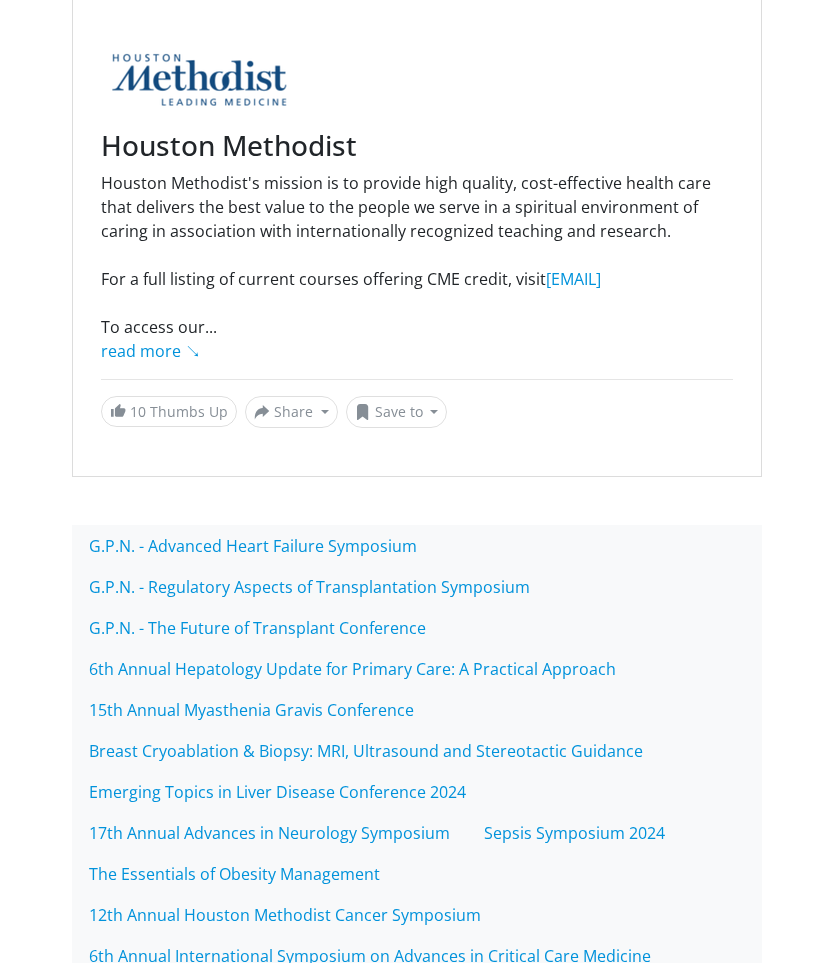 scroll, scrollTop: 0, scrollLeft: 0, axis: both 